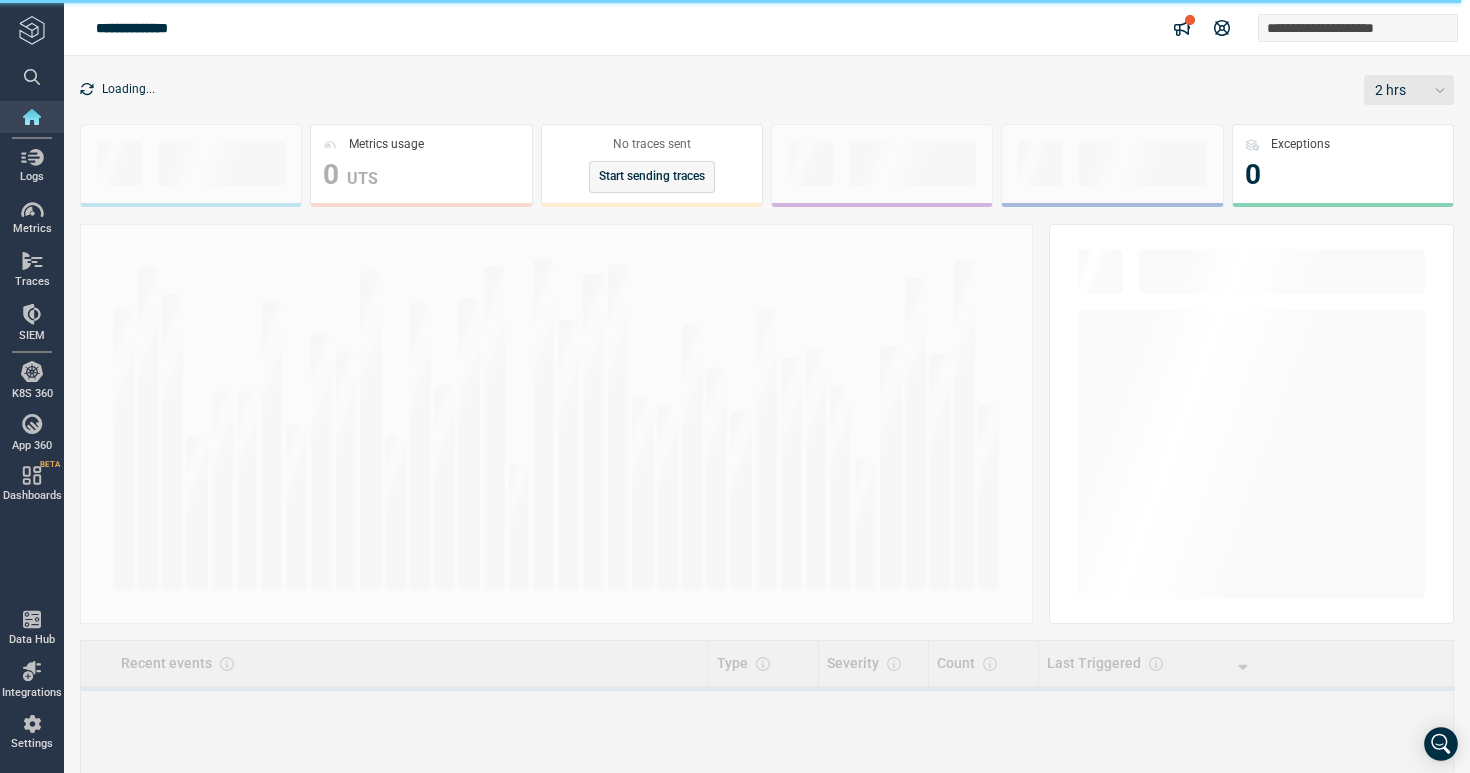 scroll, scrollTop: 0, scrollLeft: 0, axis: both 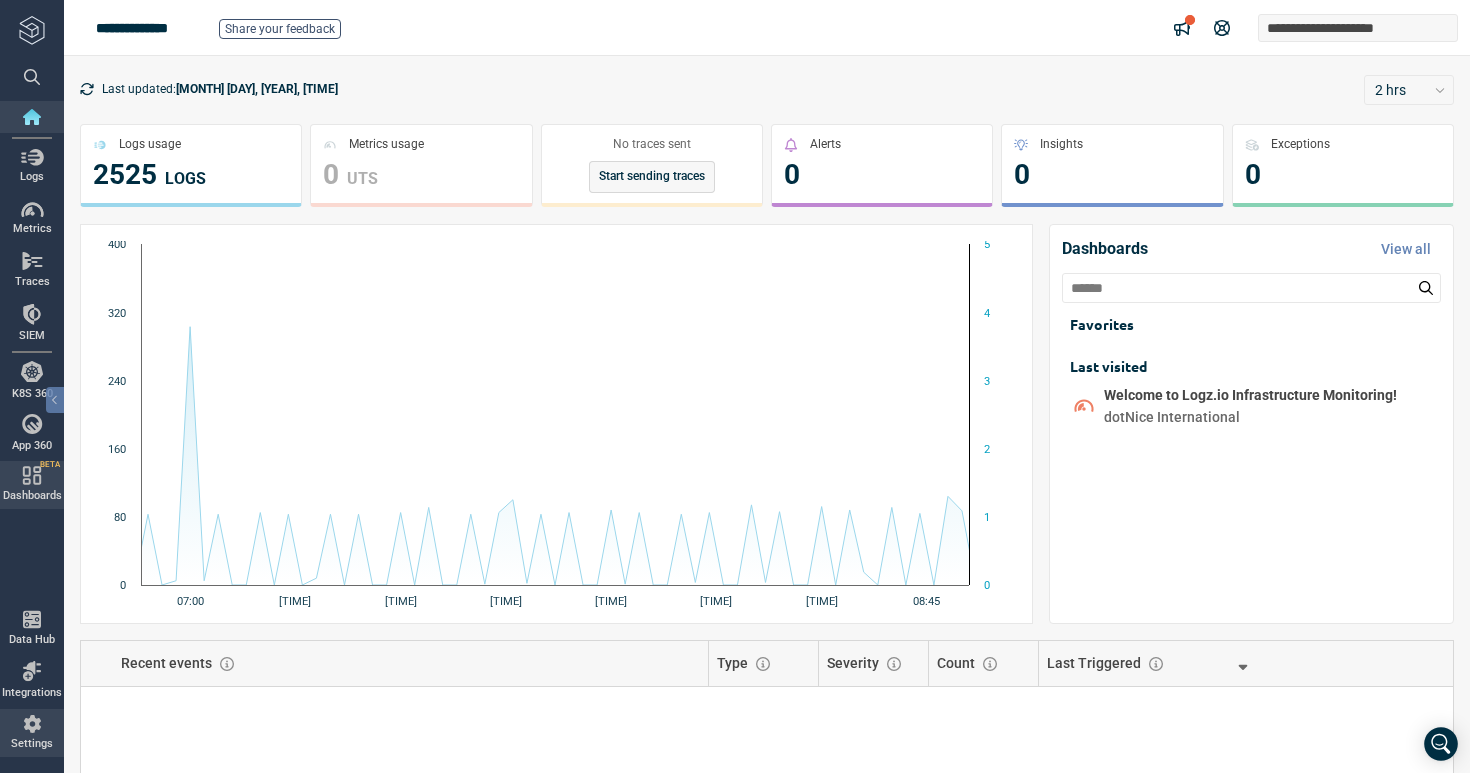 click at bounding box center [32, 724] 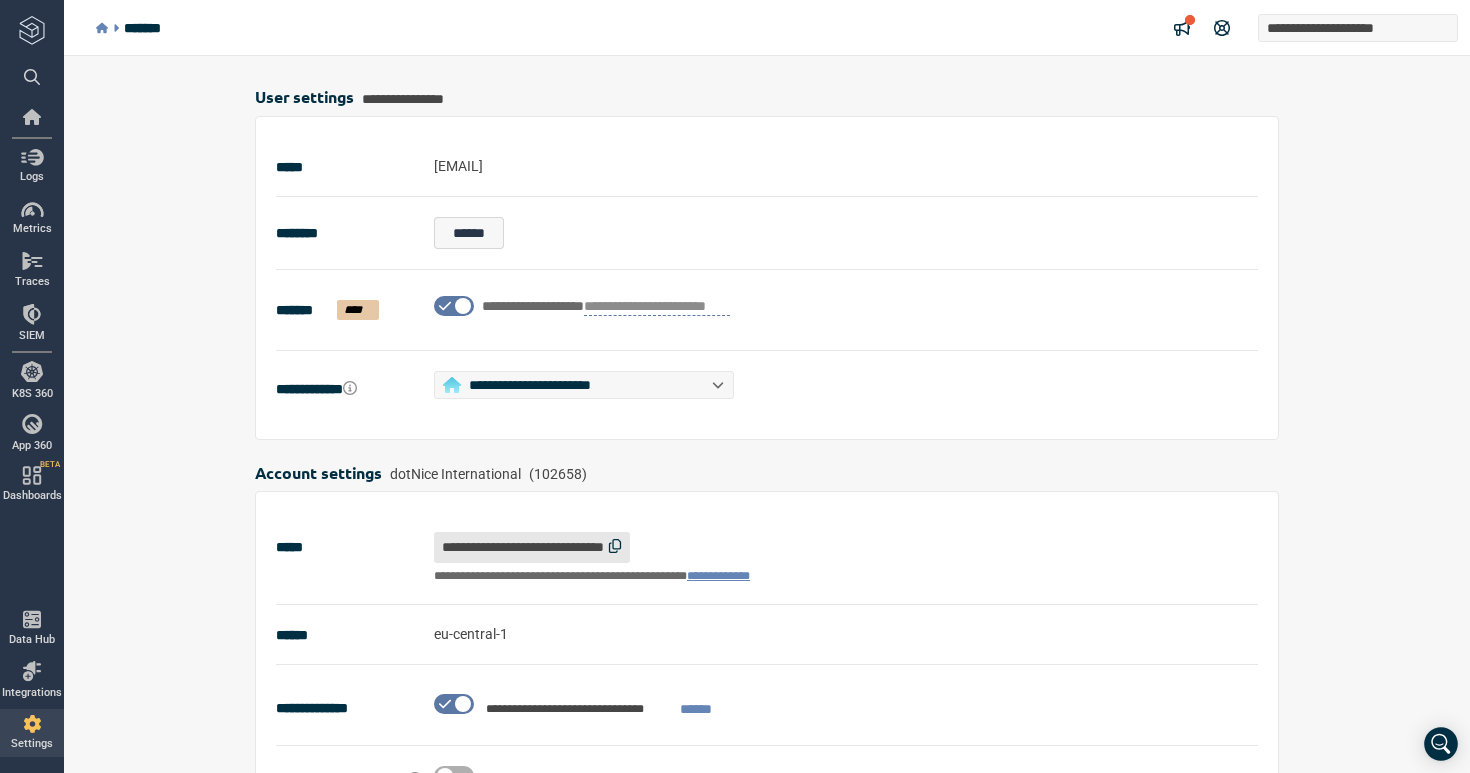 click at bounding box center [615, 546] 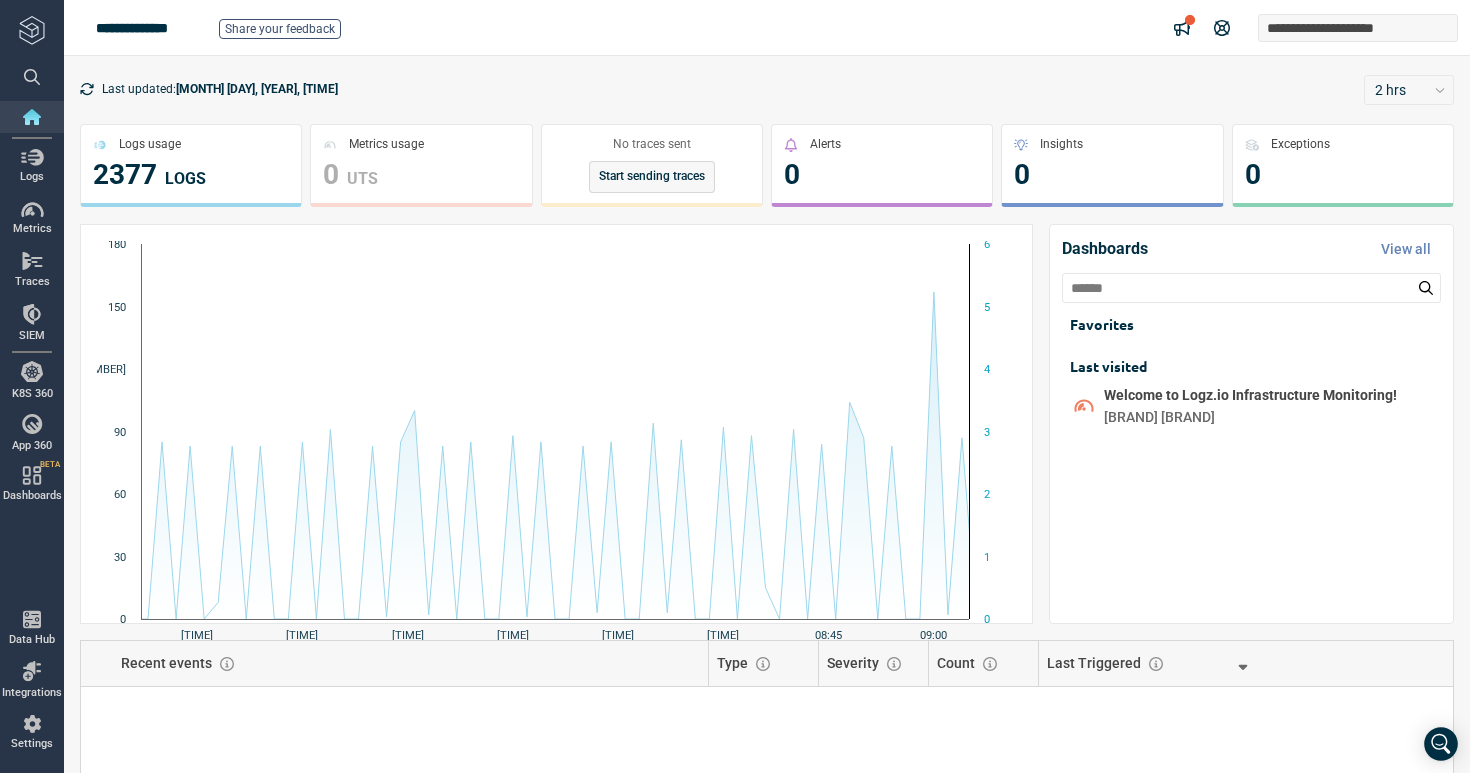 scroll, scrollTop: 0, scrollLeft: 0, axis: both 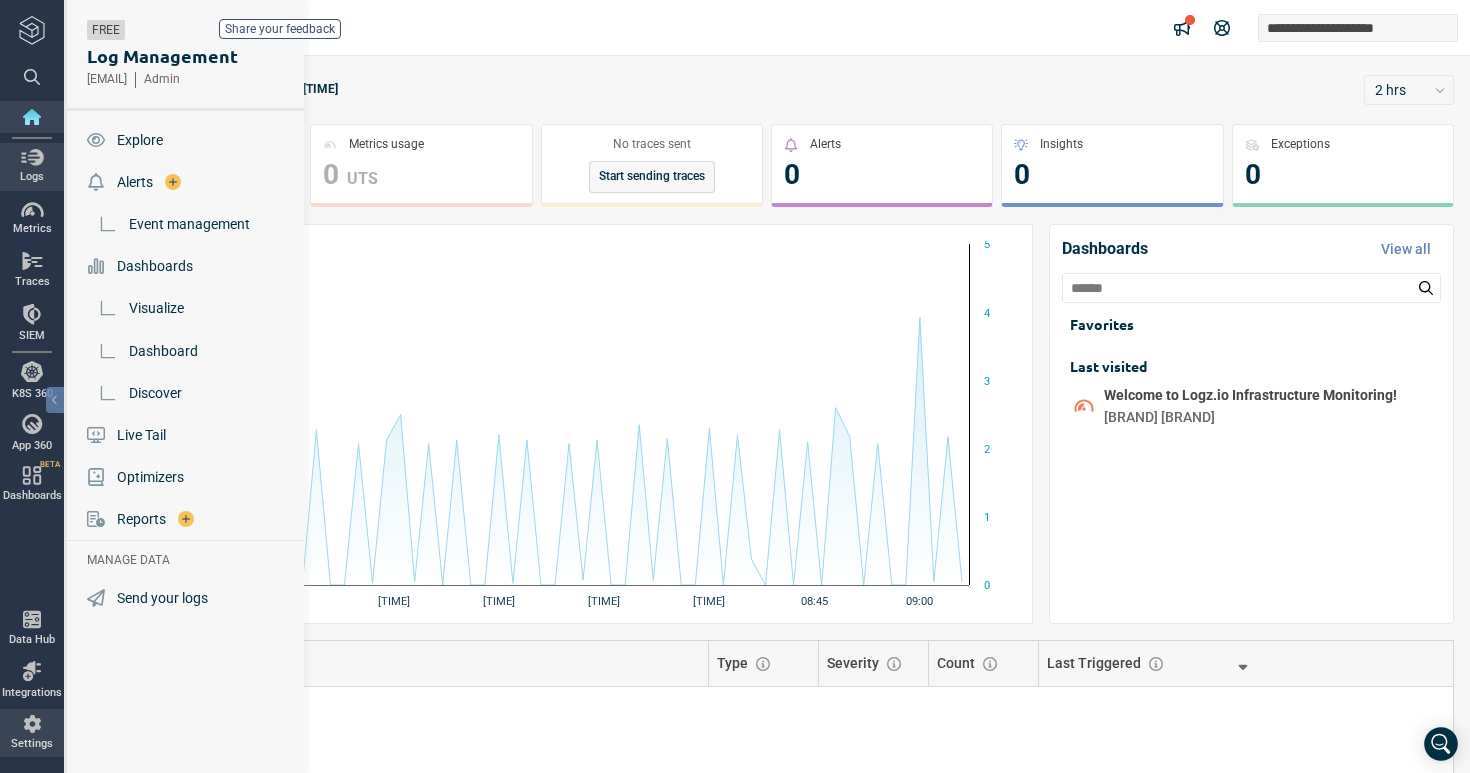 click on "Settings" at bounding box center [32, 733] 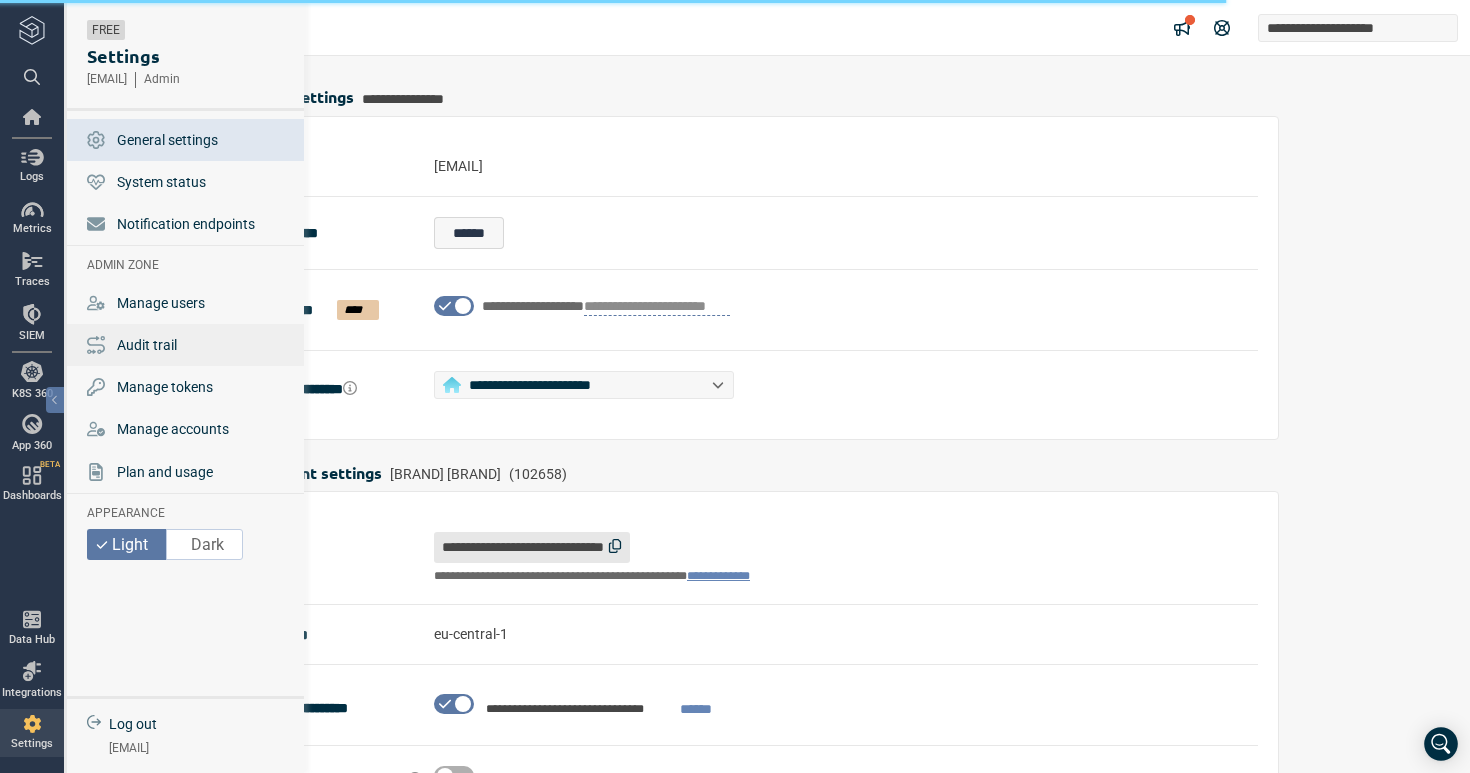 click on "Audit trail" at bounding box center (147, 345) 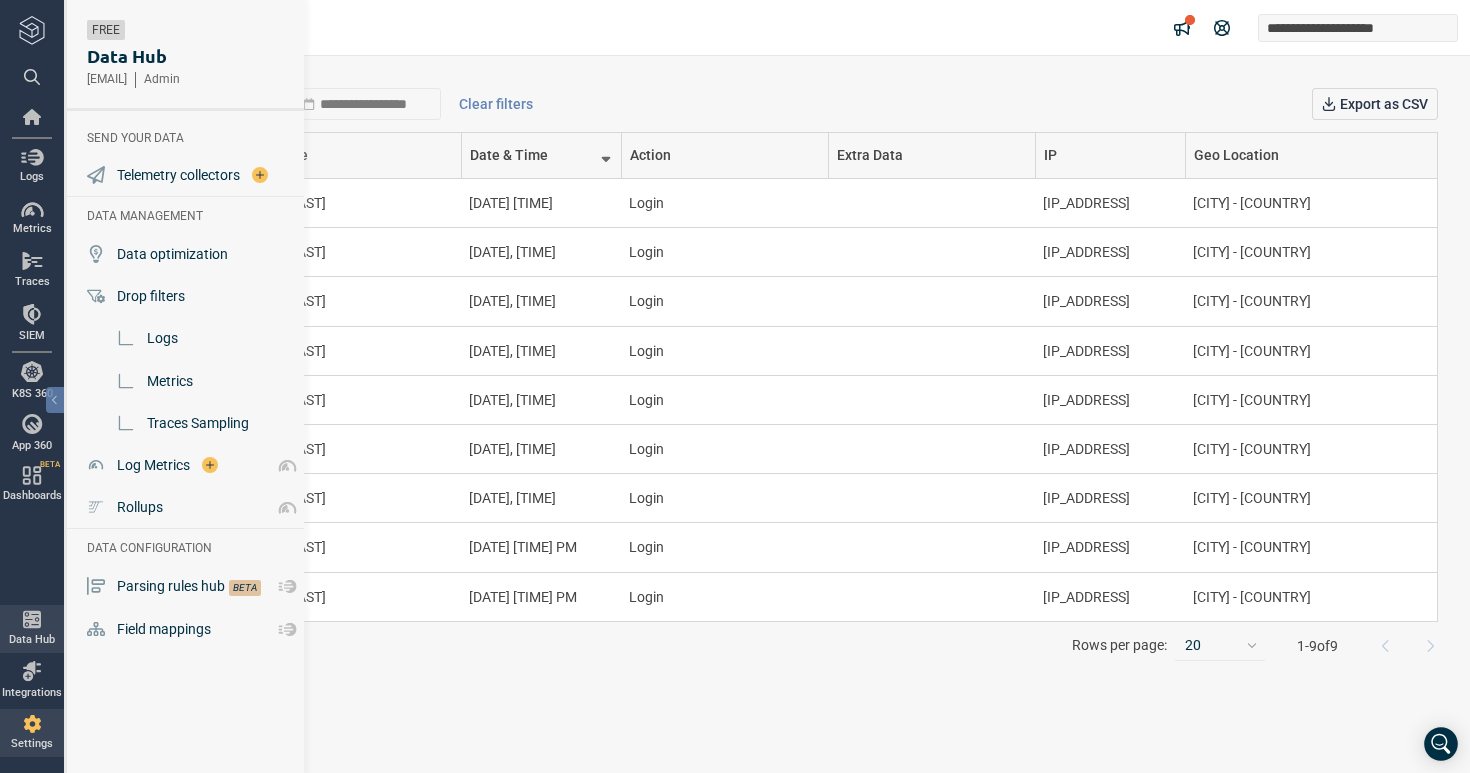 click on "Settings" at bounding box center [32, 733] 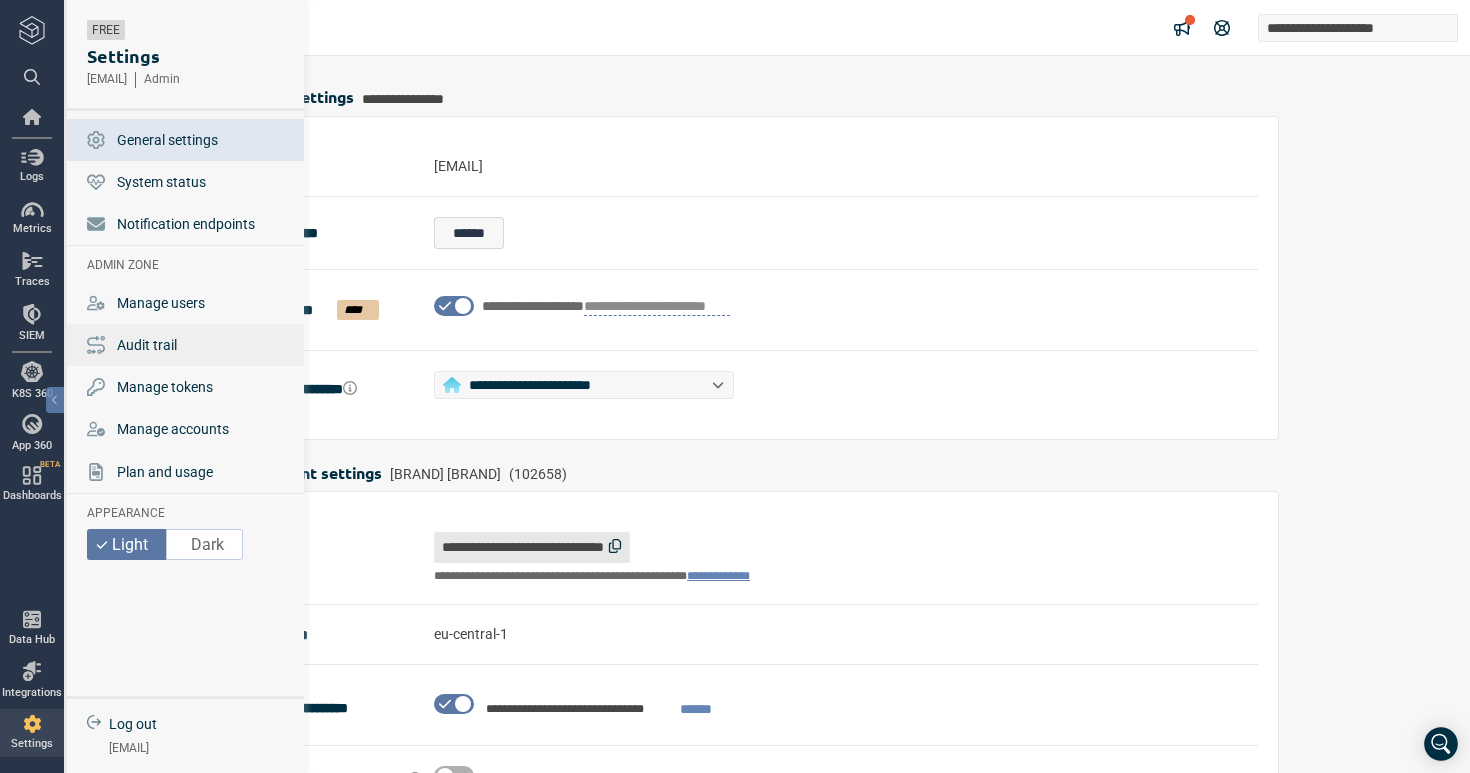 click on "Audit trail" at bounding box center [147, 345] 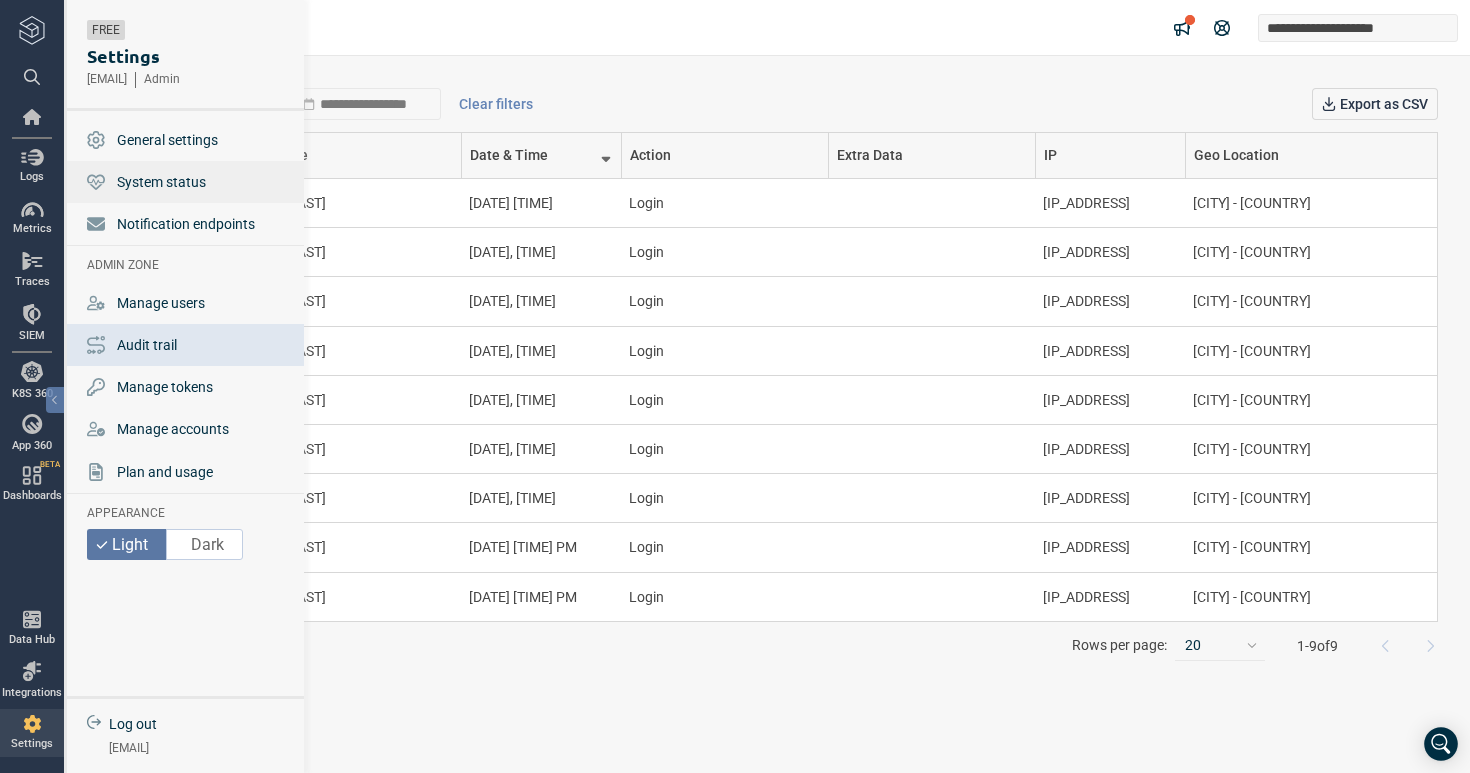 click on "System status" at bounding box center [161, 182] 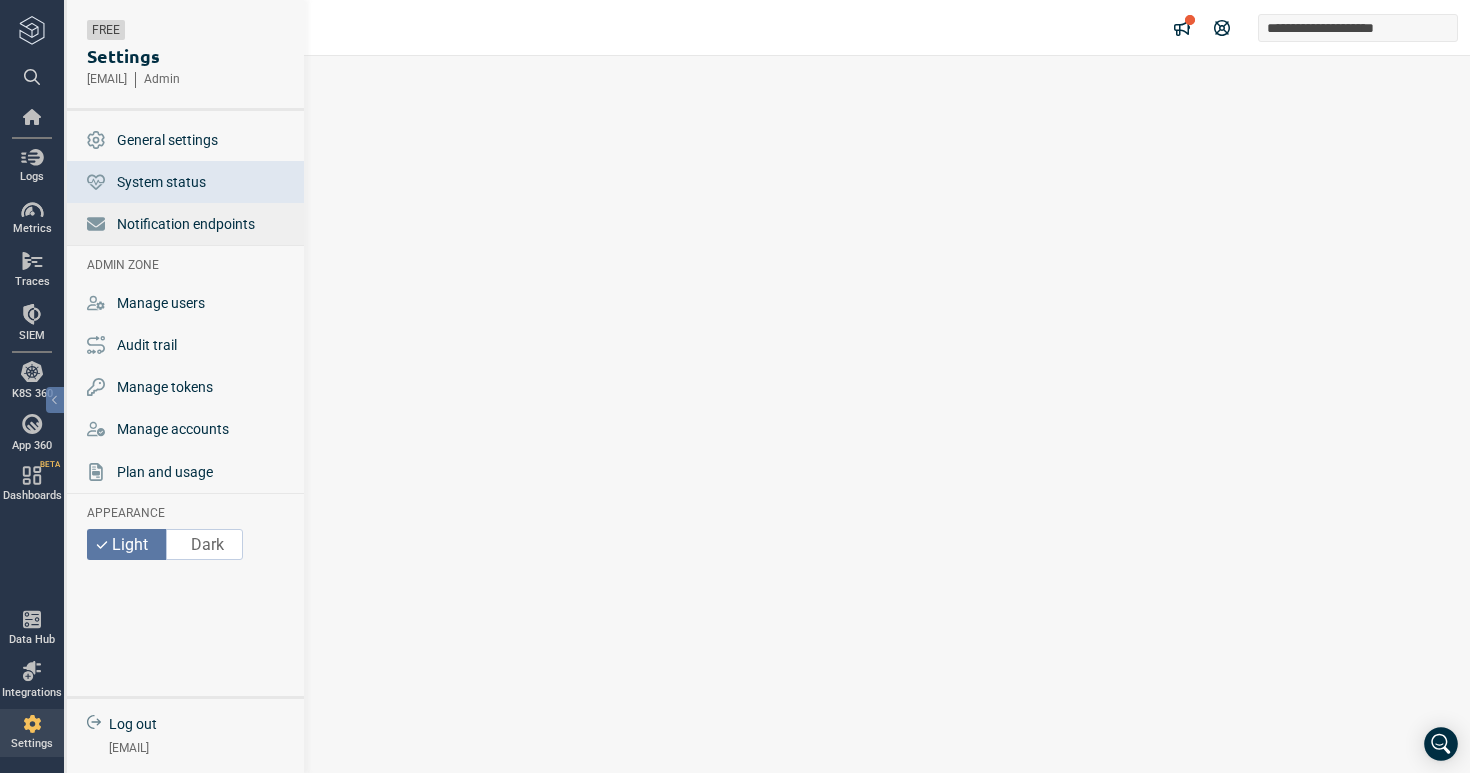 click on "Notification endpoints" at bounding box center [186, 224] 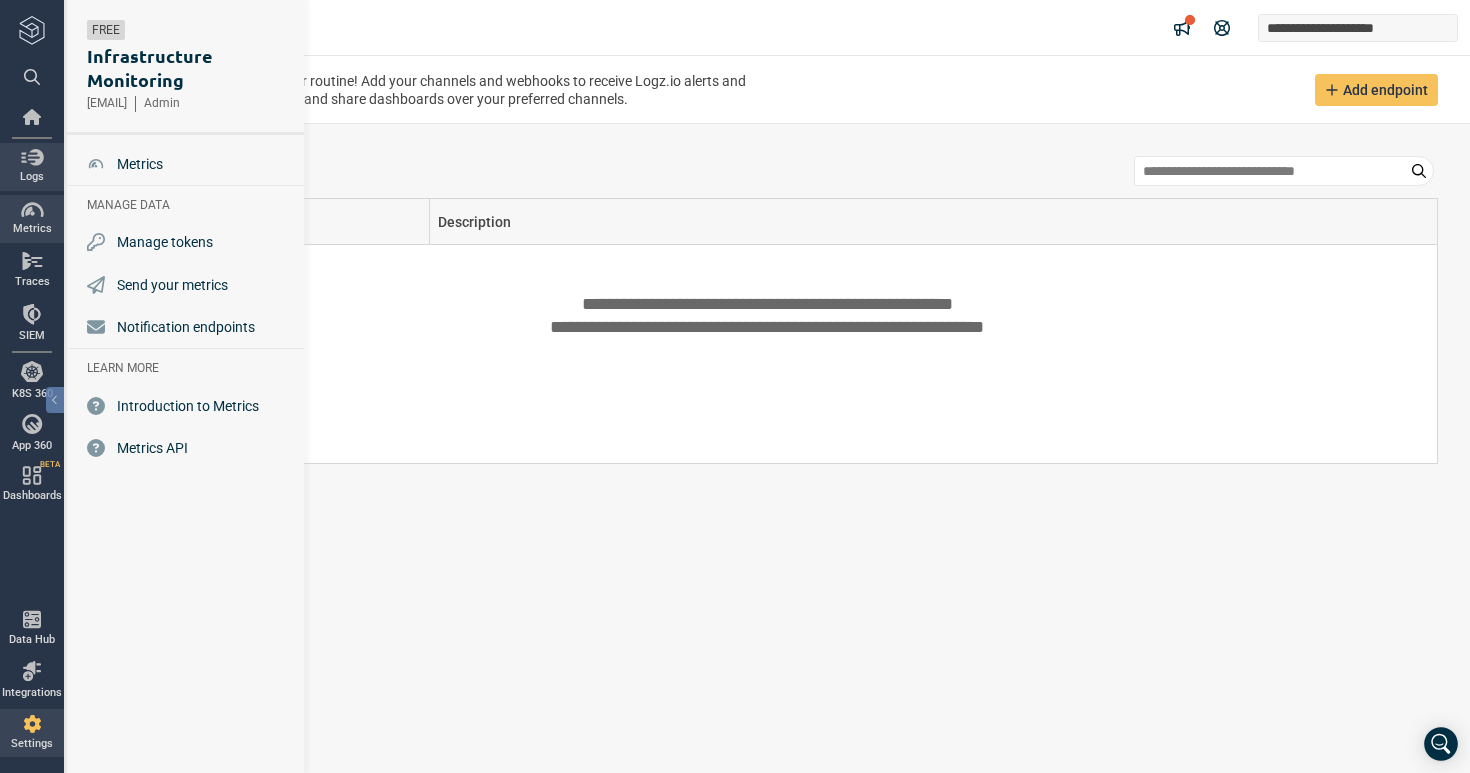 click at bounding box center [32, 157] 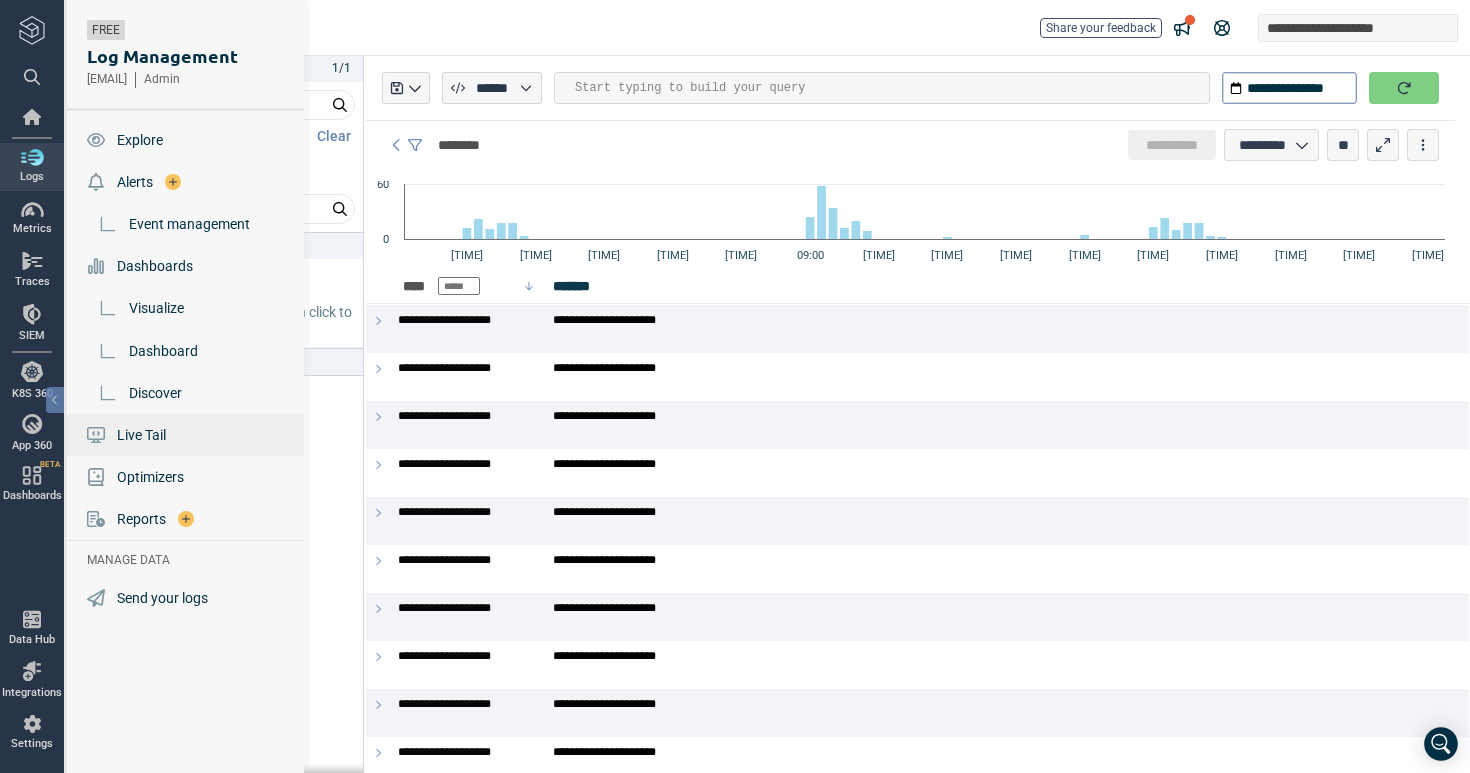 click on "Live Tail" at bounding box center [141, 435] 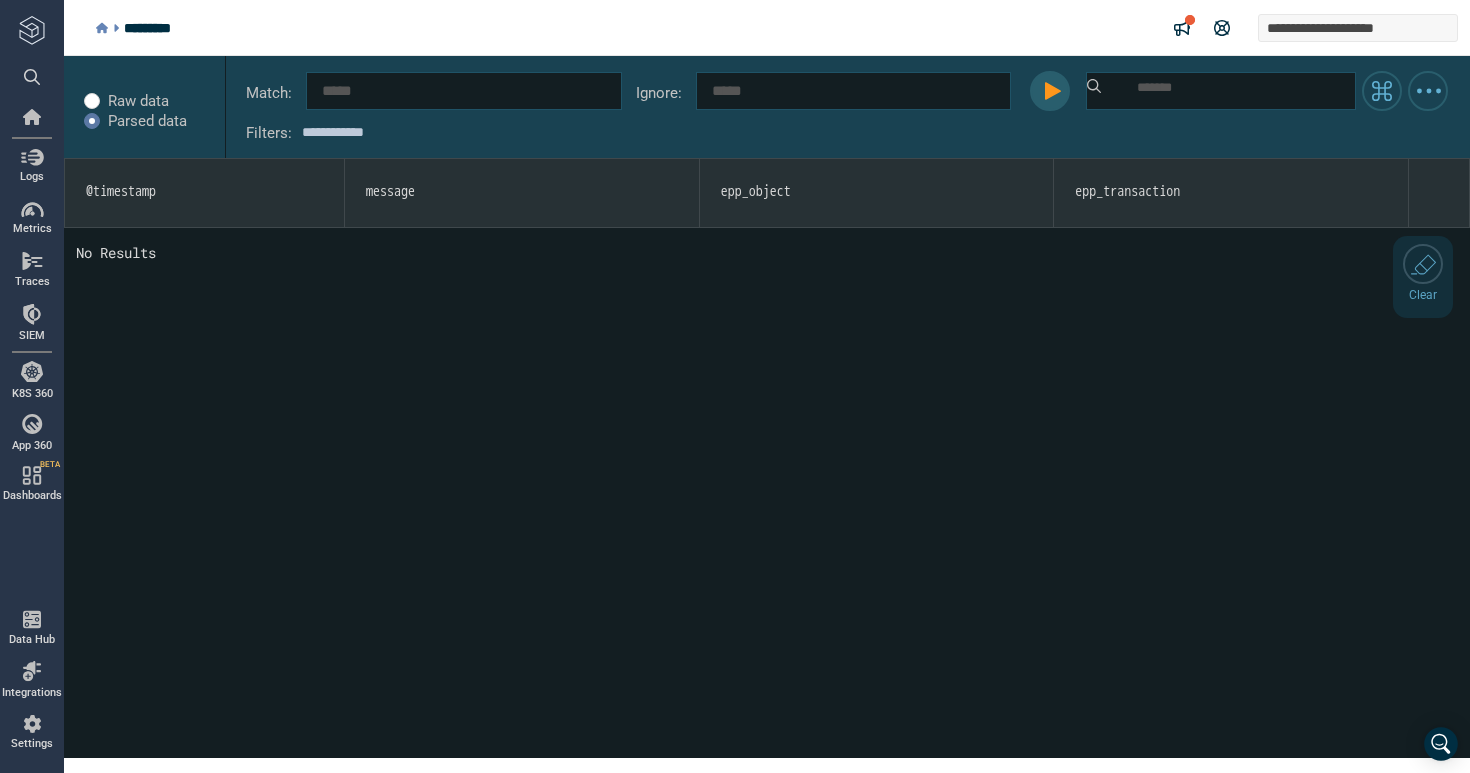click at bounding box center [1053, 91] 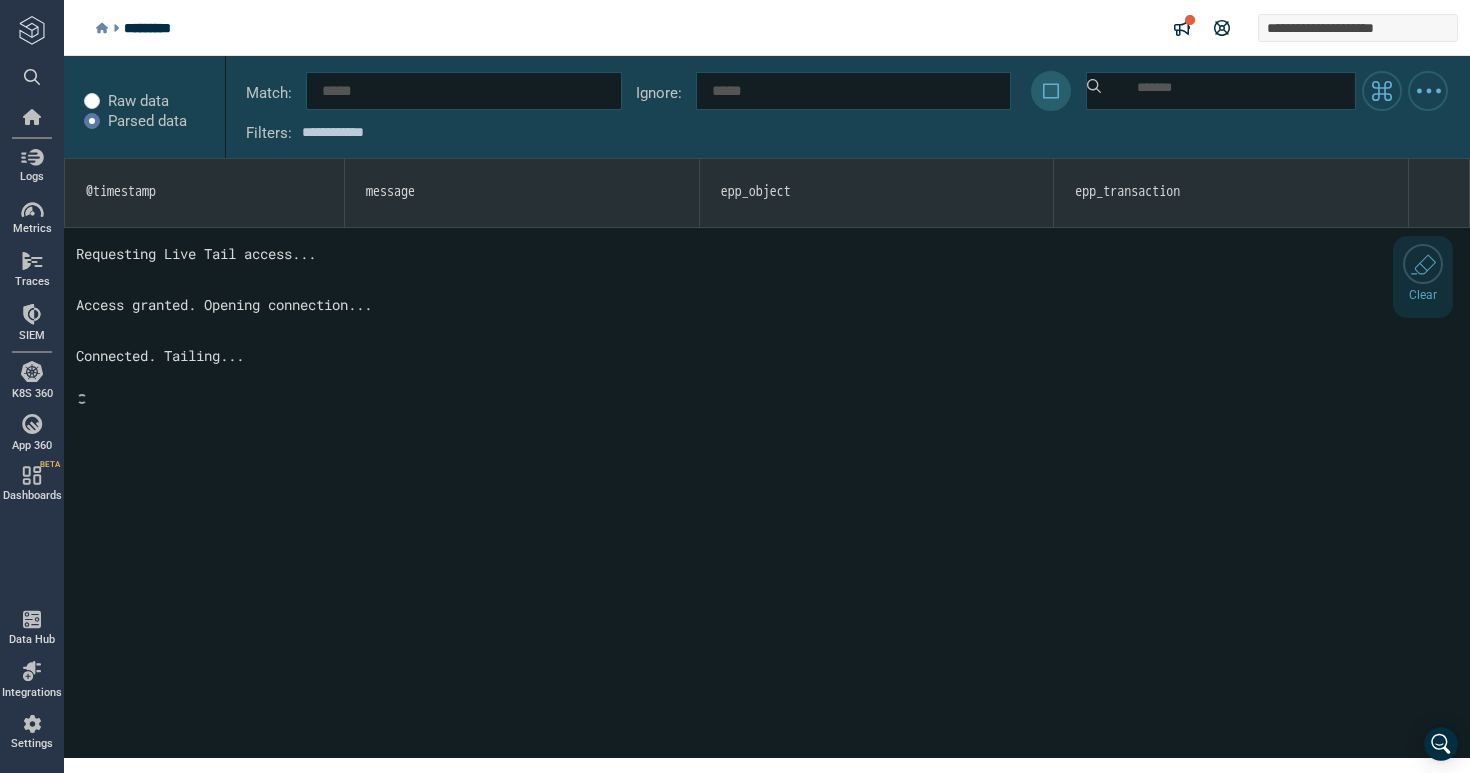 click at bounding box center (92, 101) 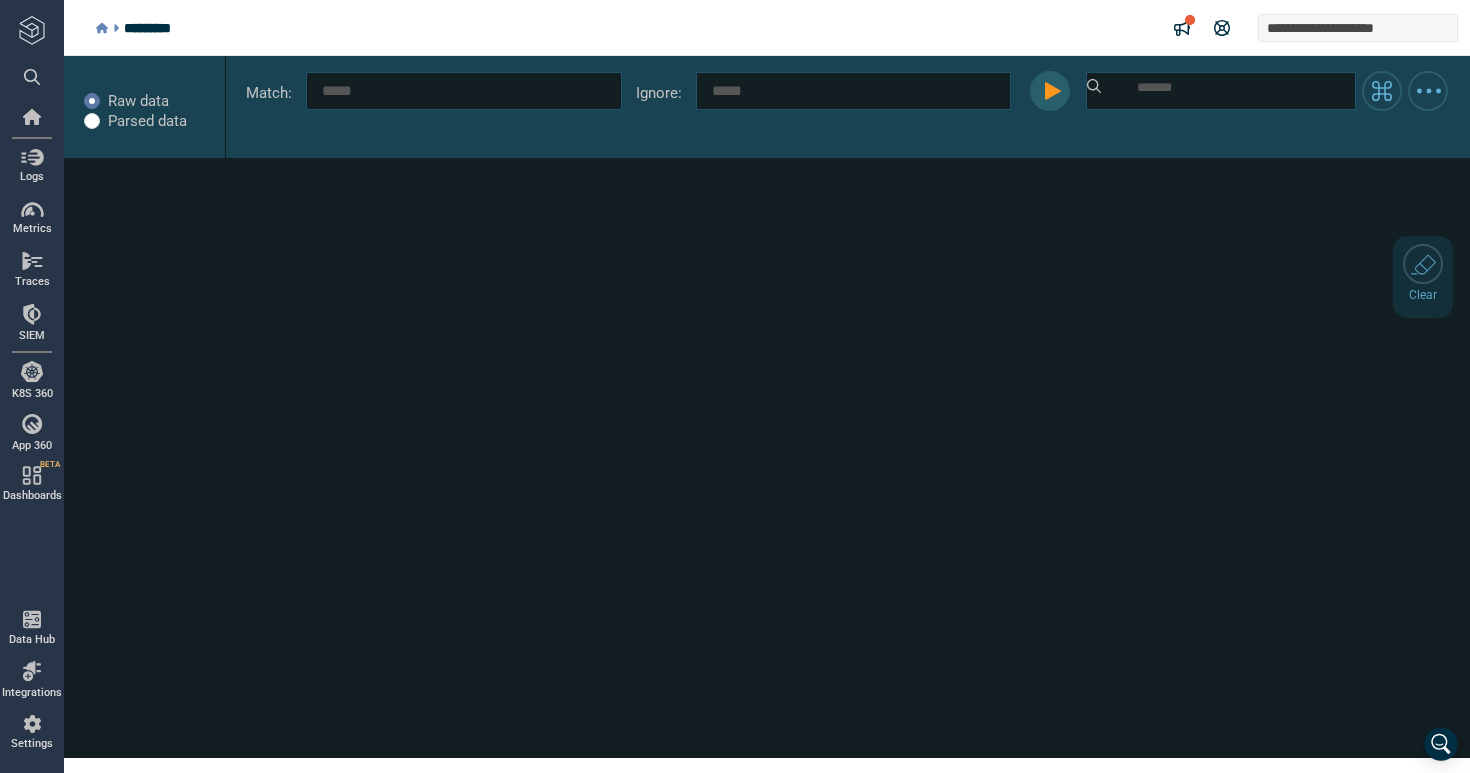 click at bounding box center [1053, 91] 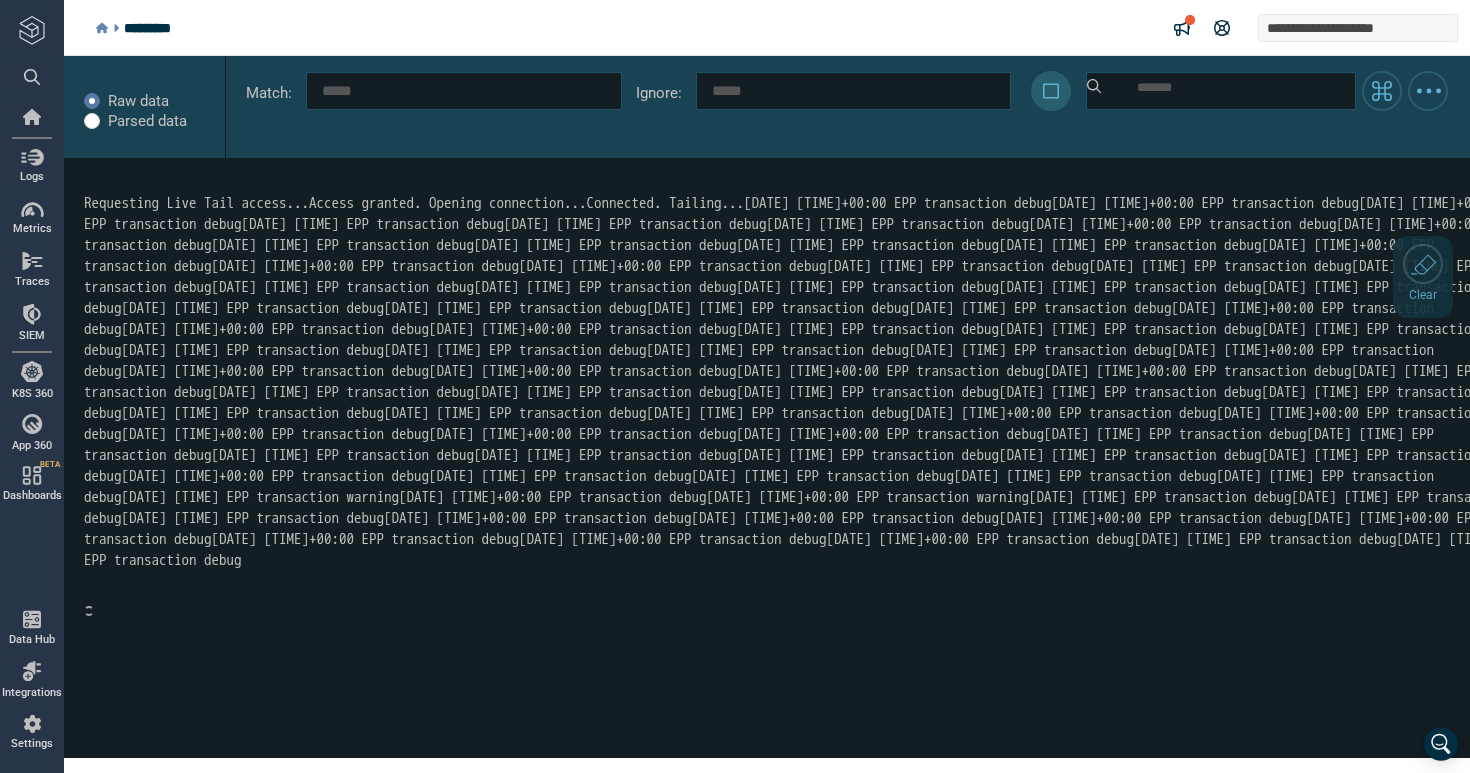 scroll, scrollTop: 1306, scrollLeft: 0, axis: vertical 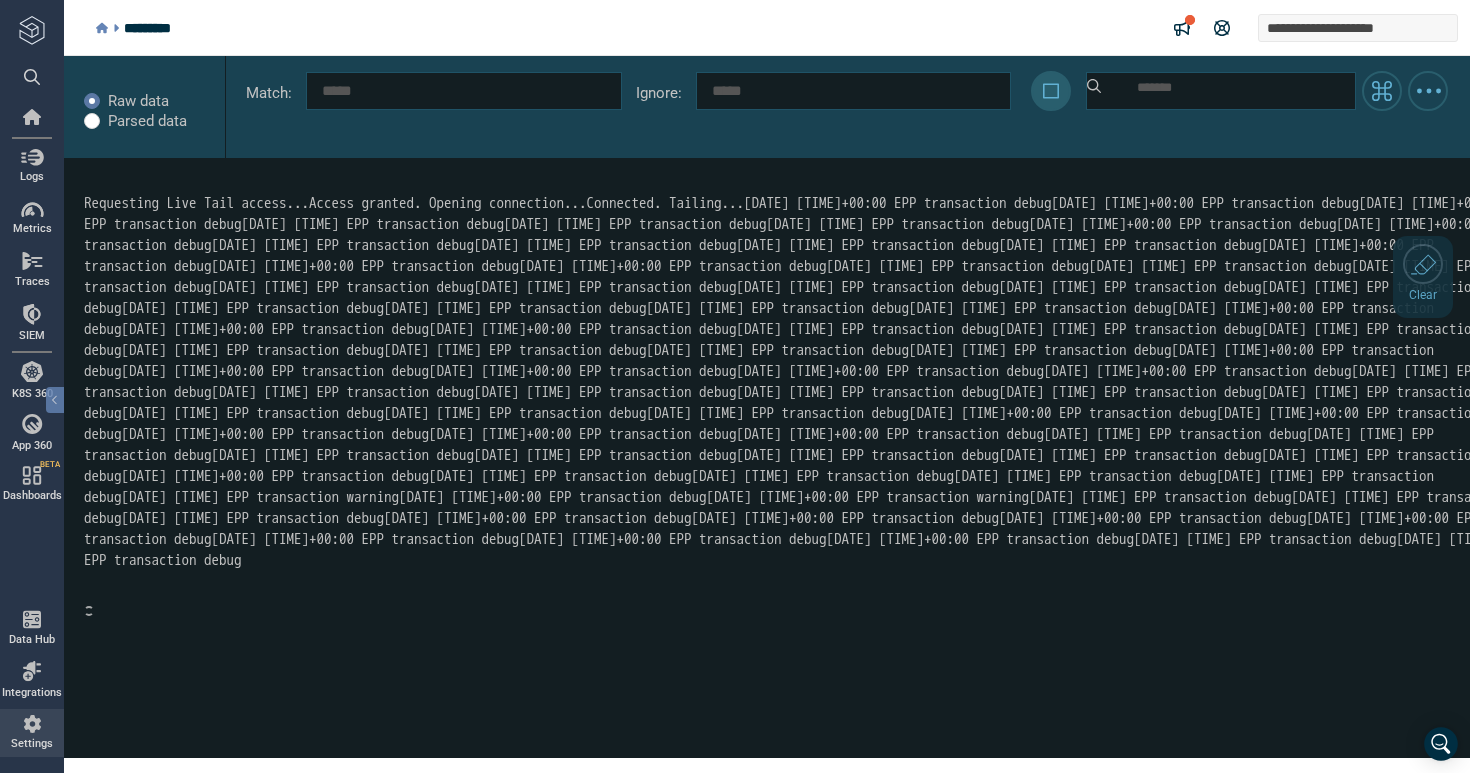 click at bounding box center (32, 724) 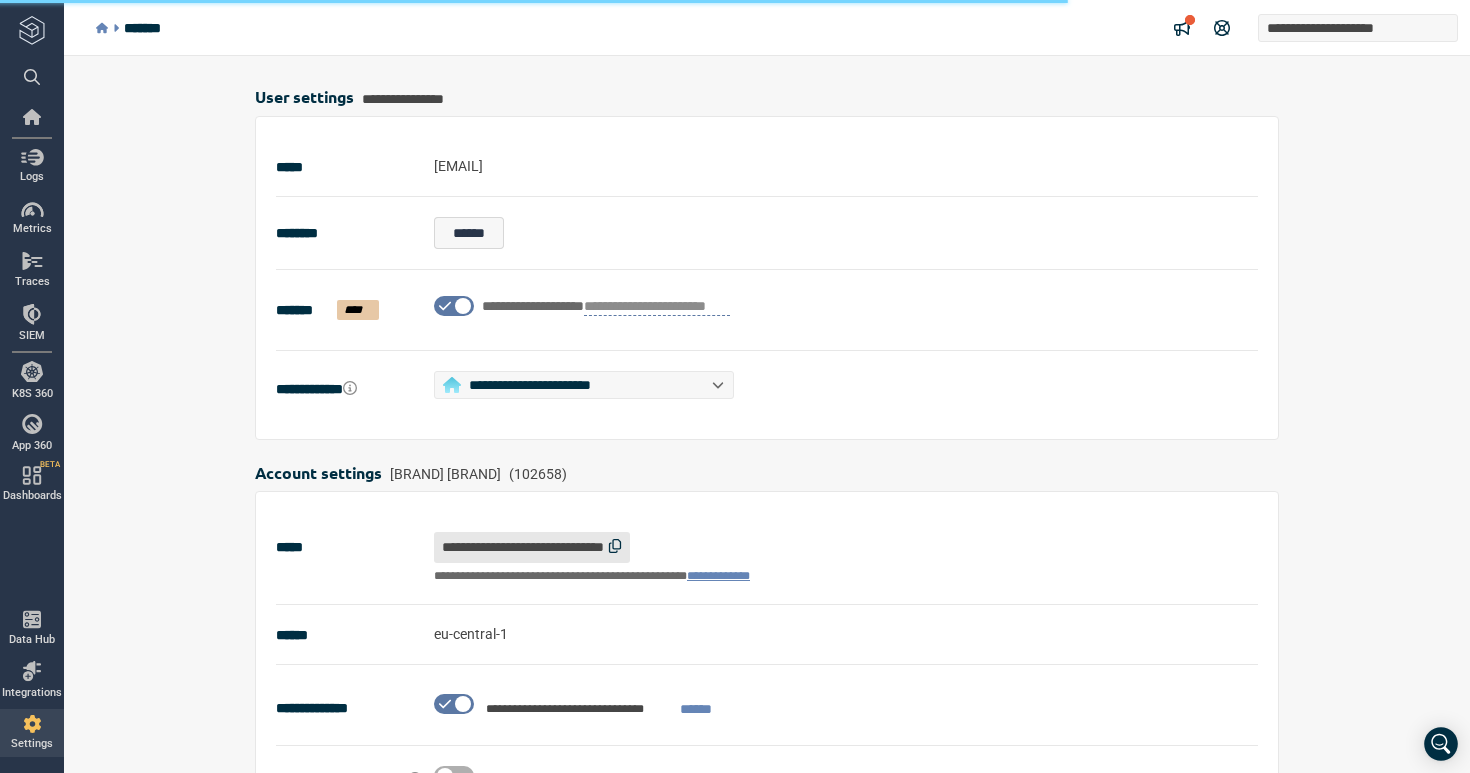 click at bounding box center (615, 546) 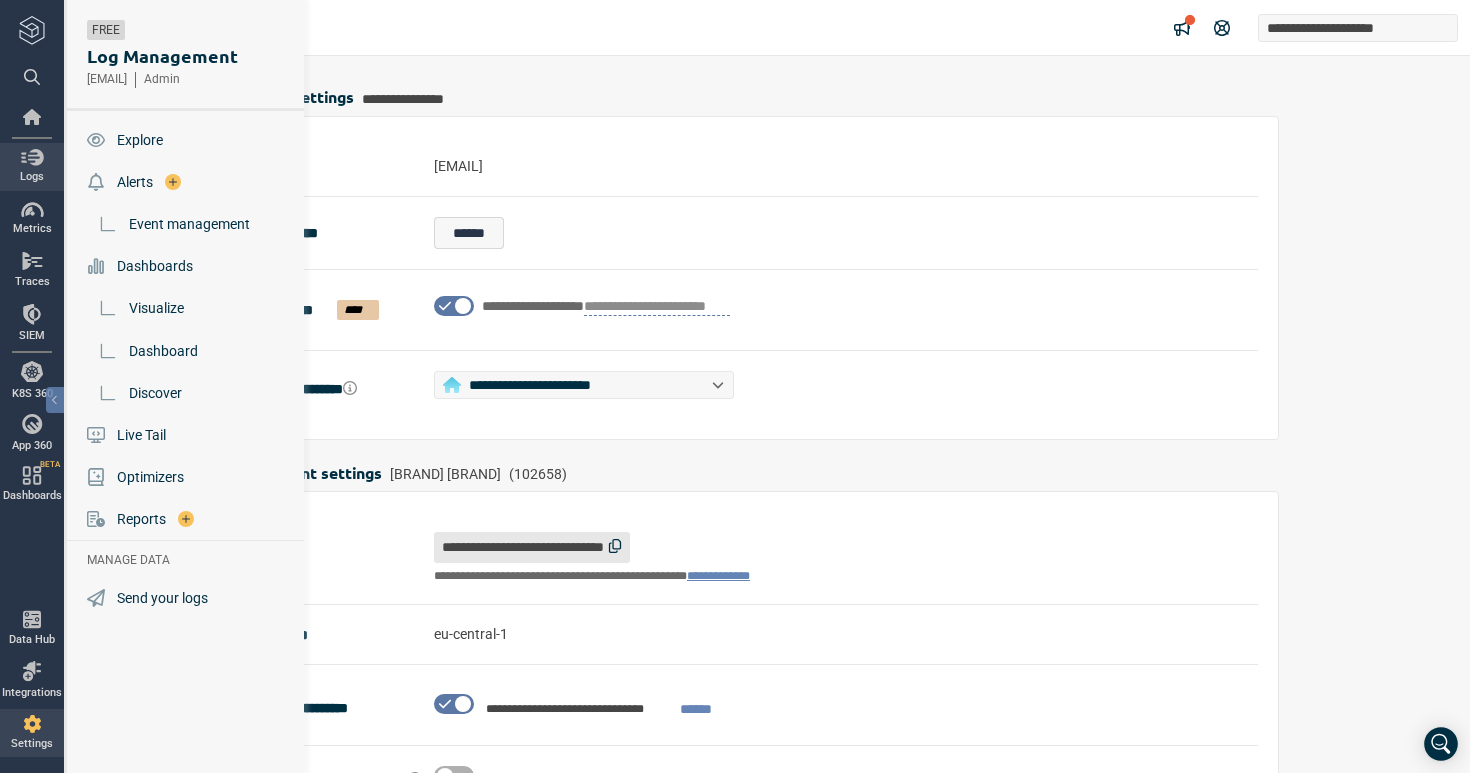 click on "Logs" at bounding box center (32, 177) 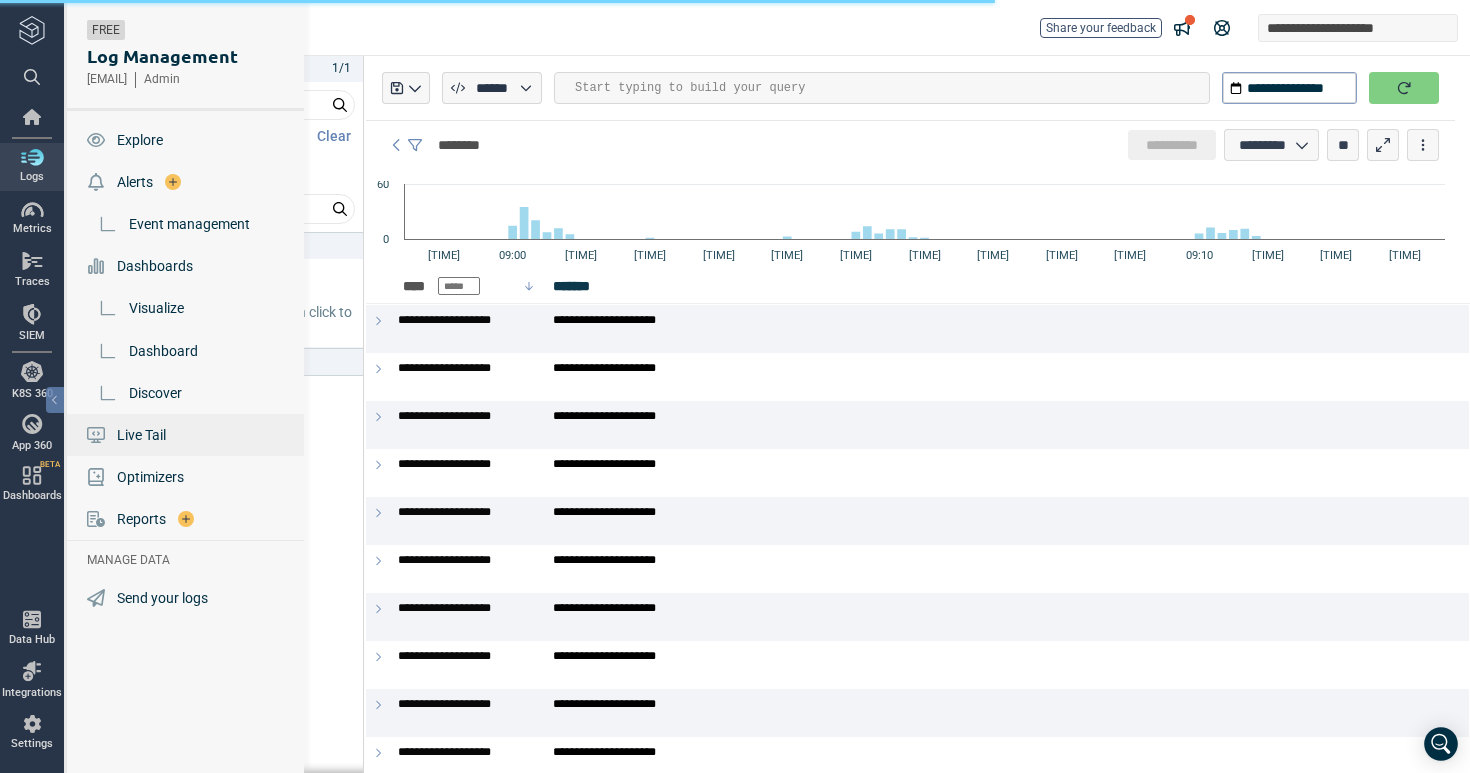 click on "Live Tail" at bounding box center [141, 435] 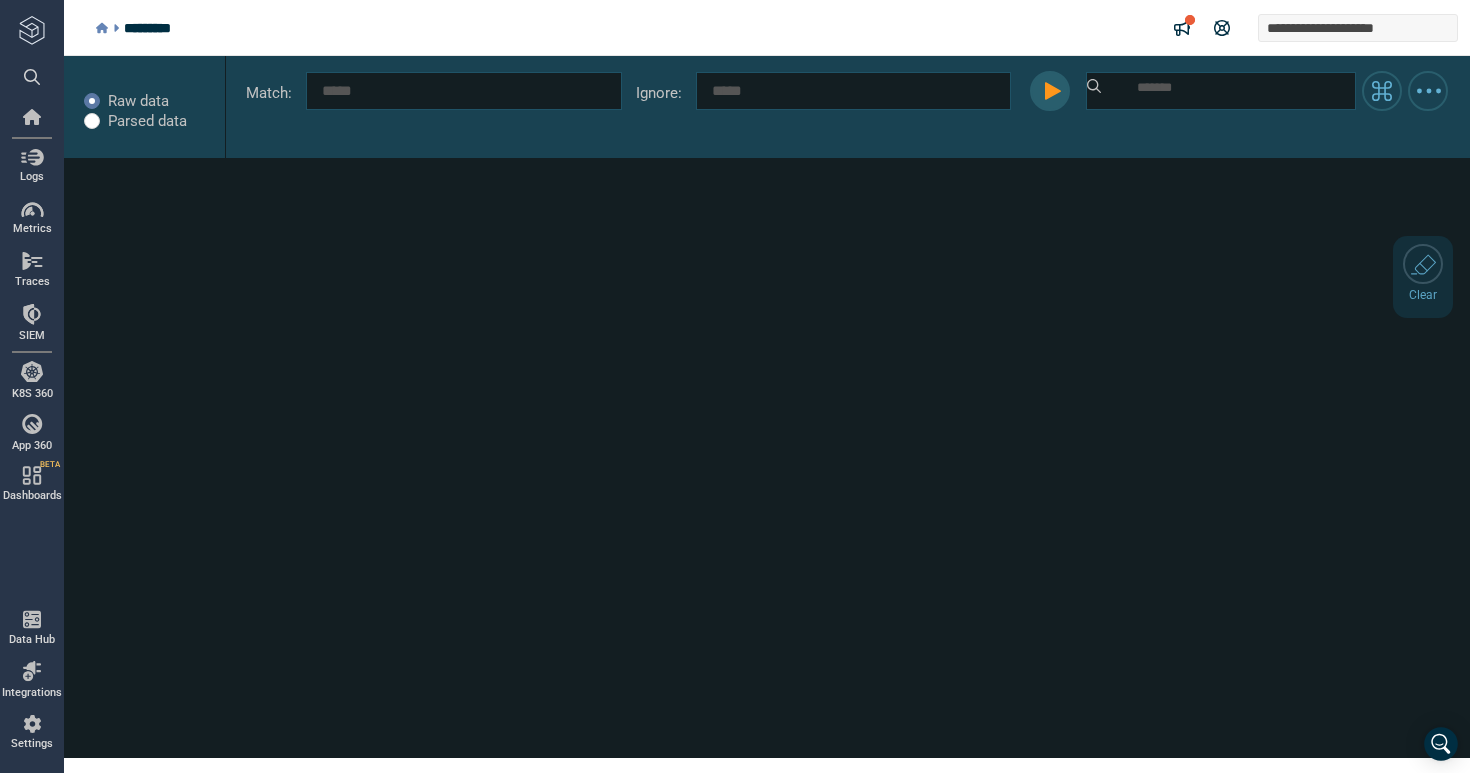 click at bounding box center (1050, 91) 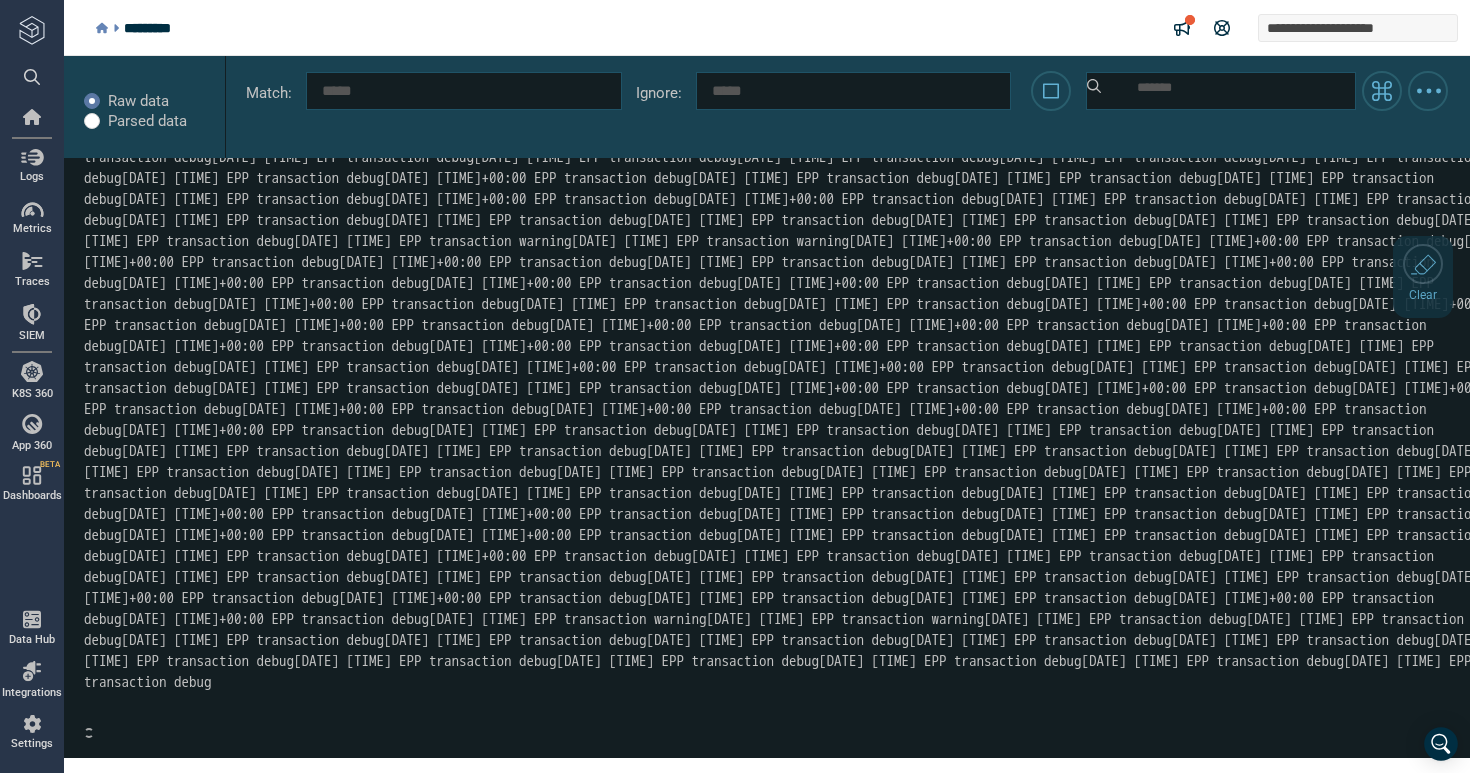 scroll, scrollTop: 21529, scrollLeft: 0, axis: vertical 